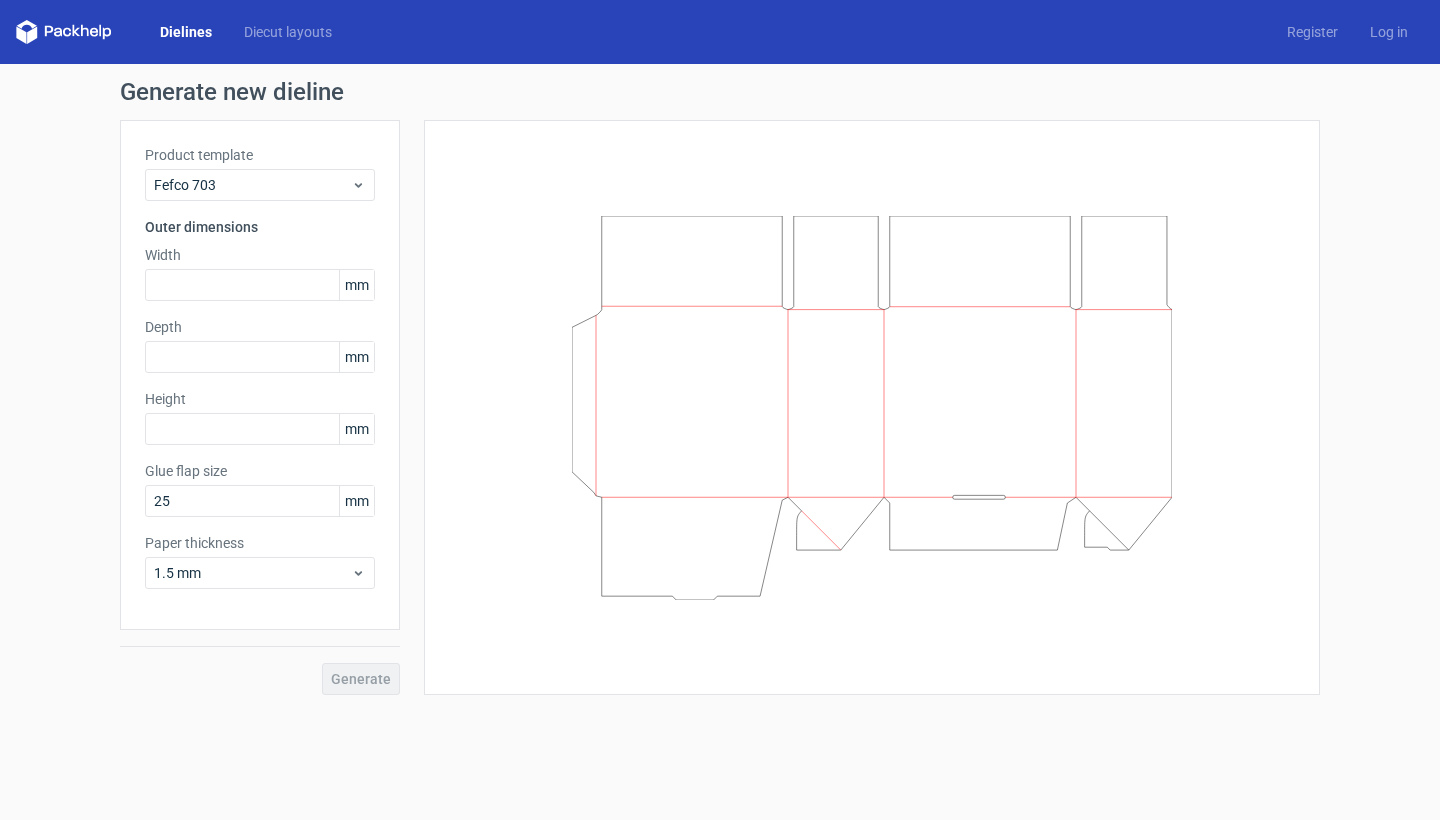 scroll, scrollTop: 0, scrollLeft: 0, axis: both 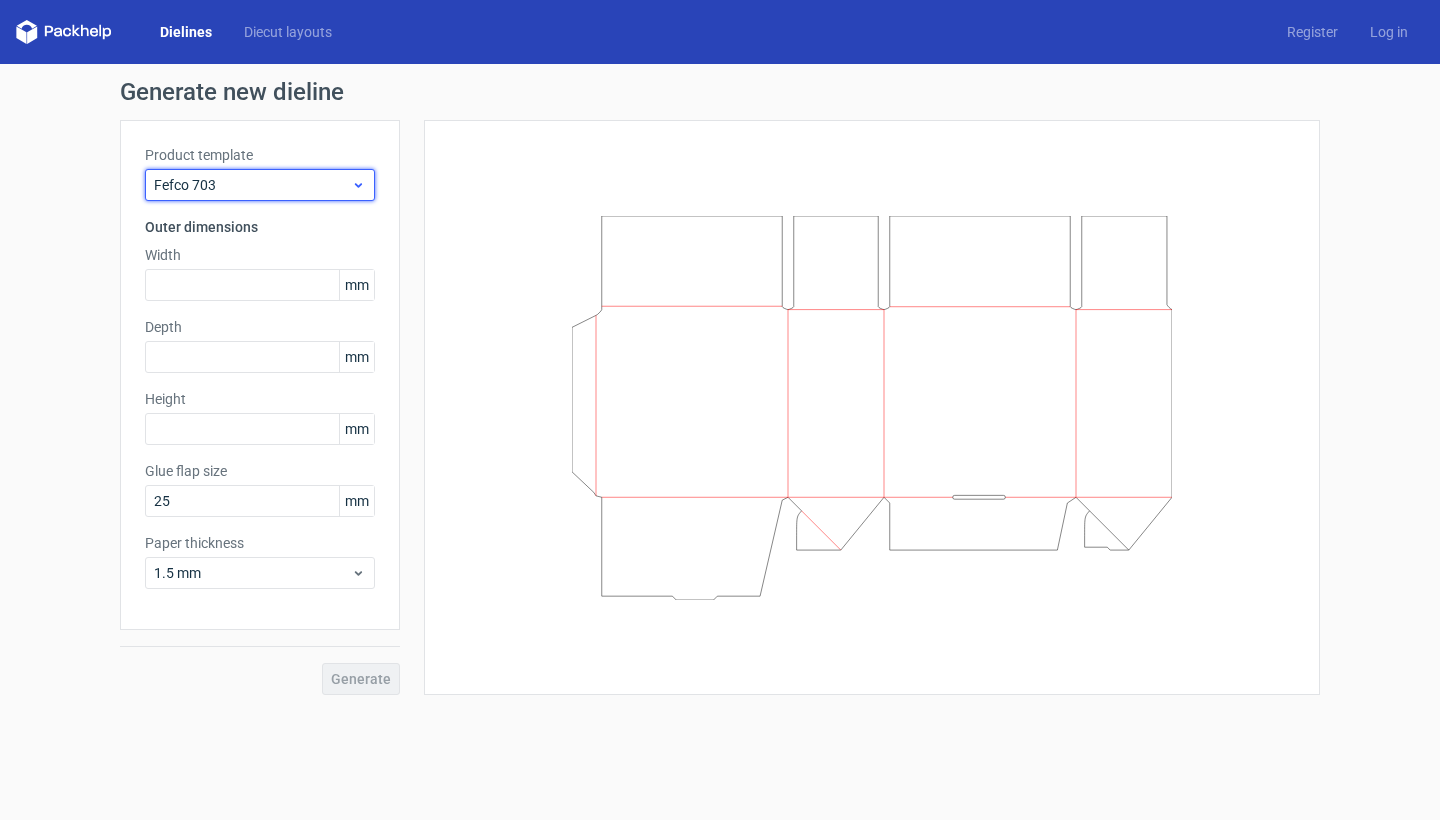 click on "Fefco 703" at bounding box center (252, 185) 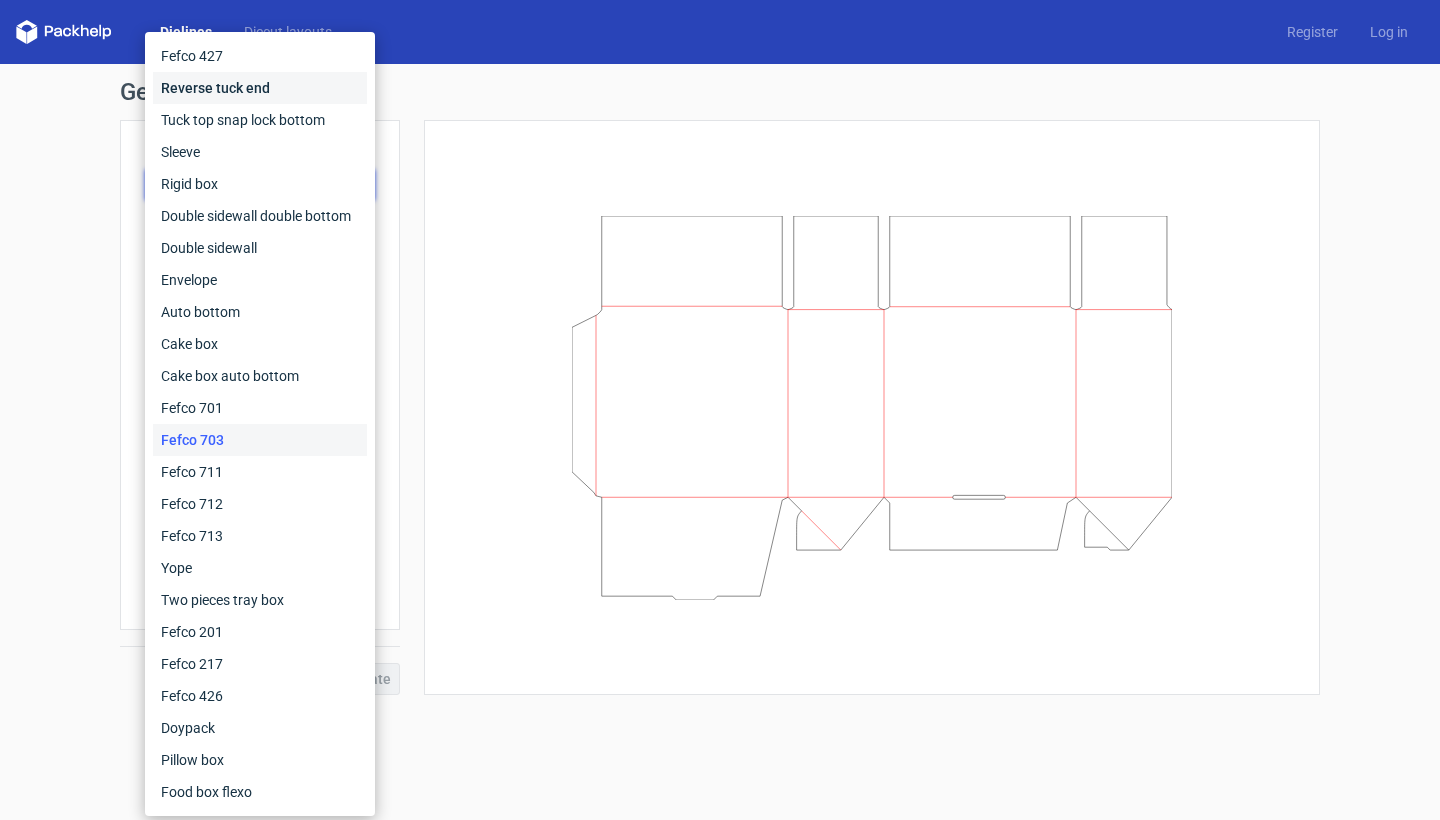 click on "Reverse tuck end" at bounding box center (260, 88) 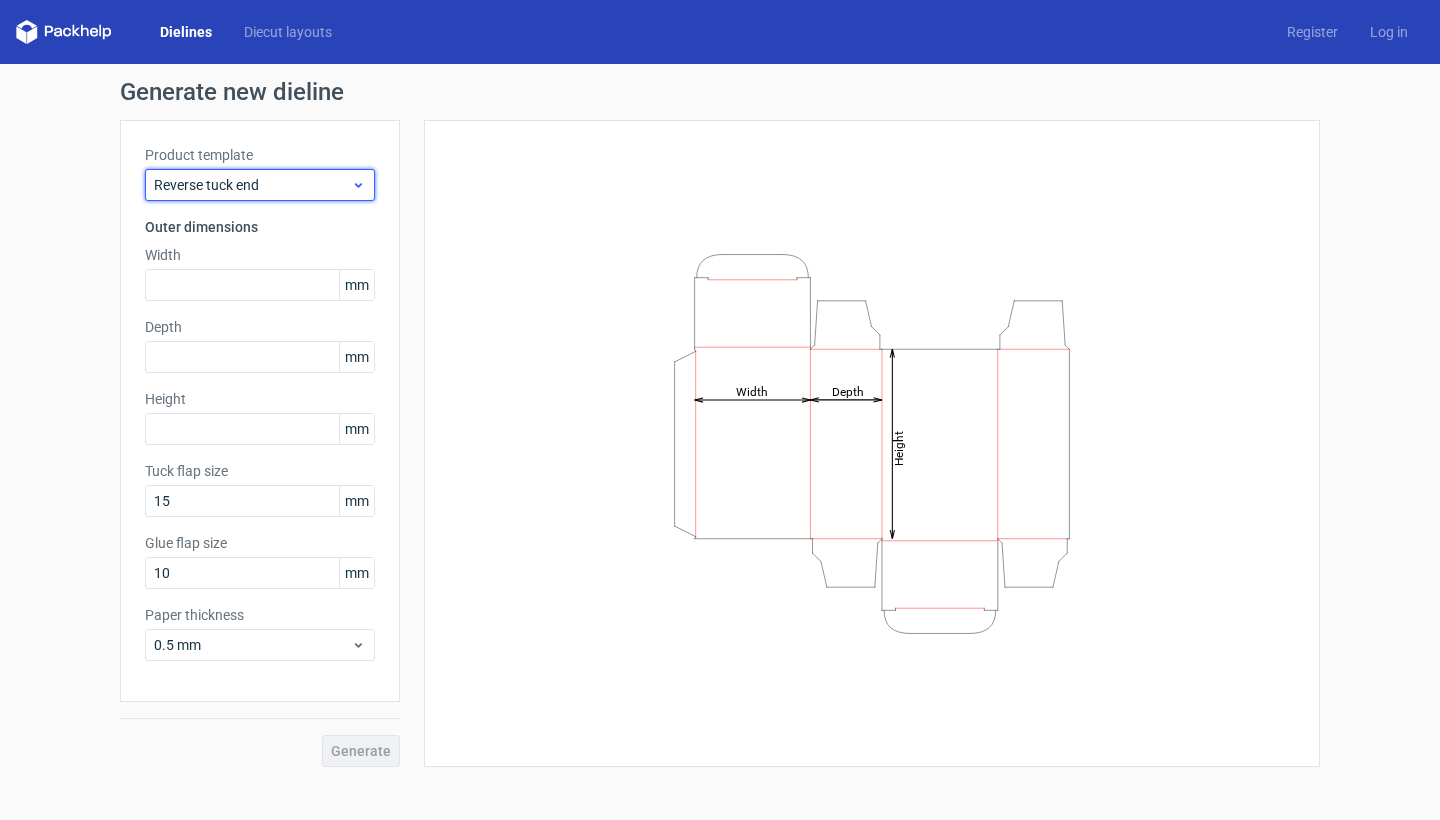 click on "Reverse tuck end" at bounding box center [252, 185] 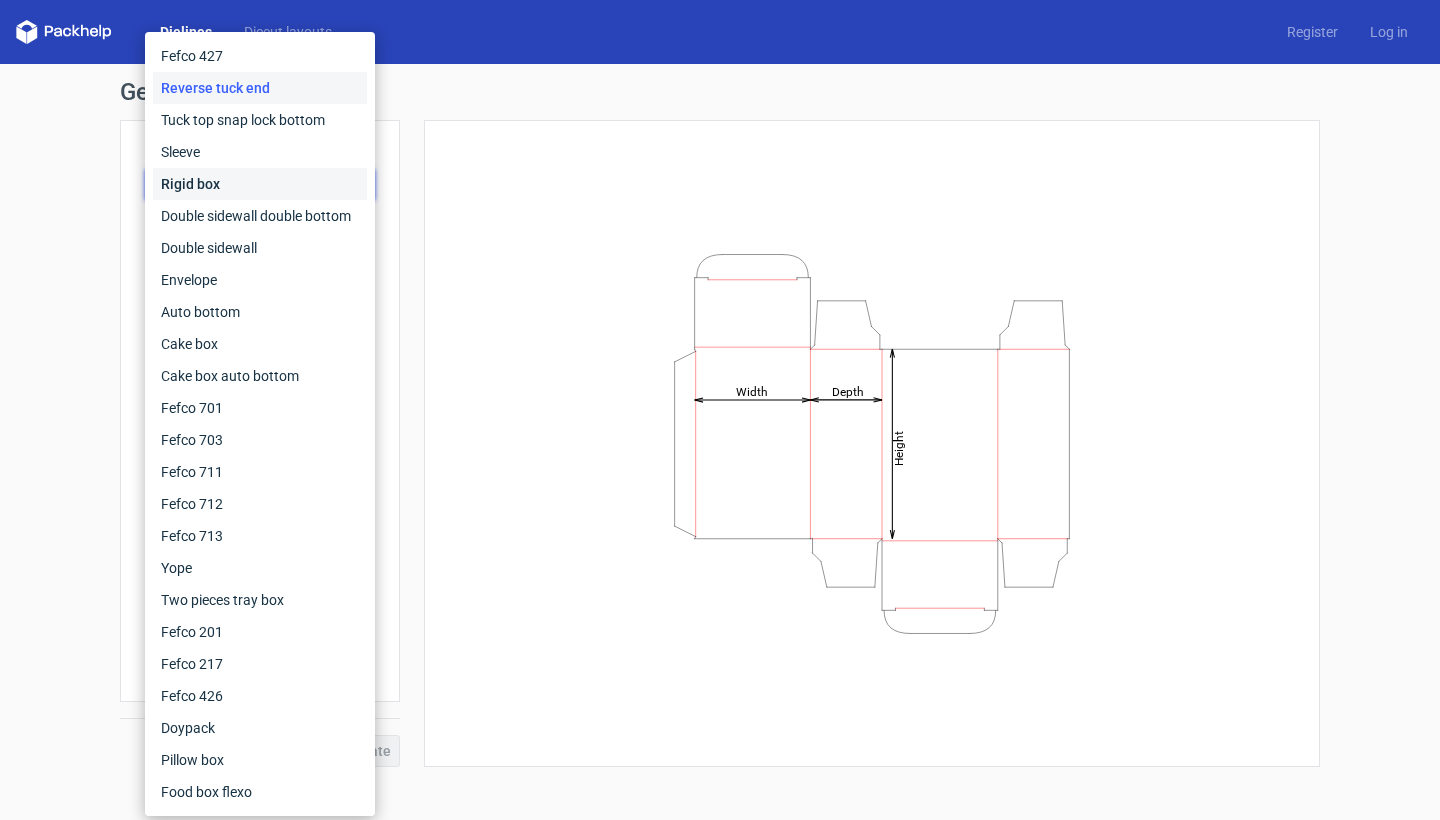 click on "Rigid box" at bounding box center (260, 184) 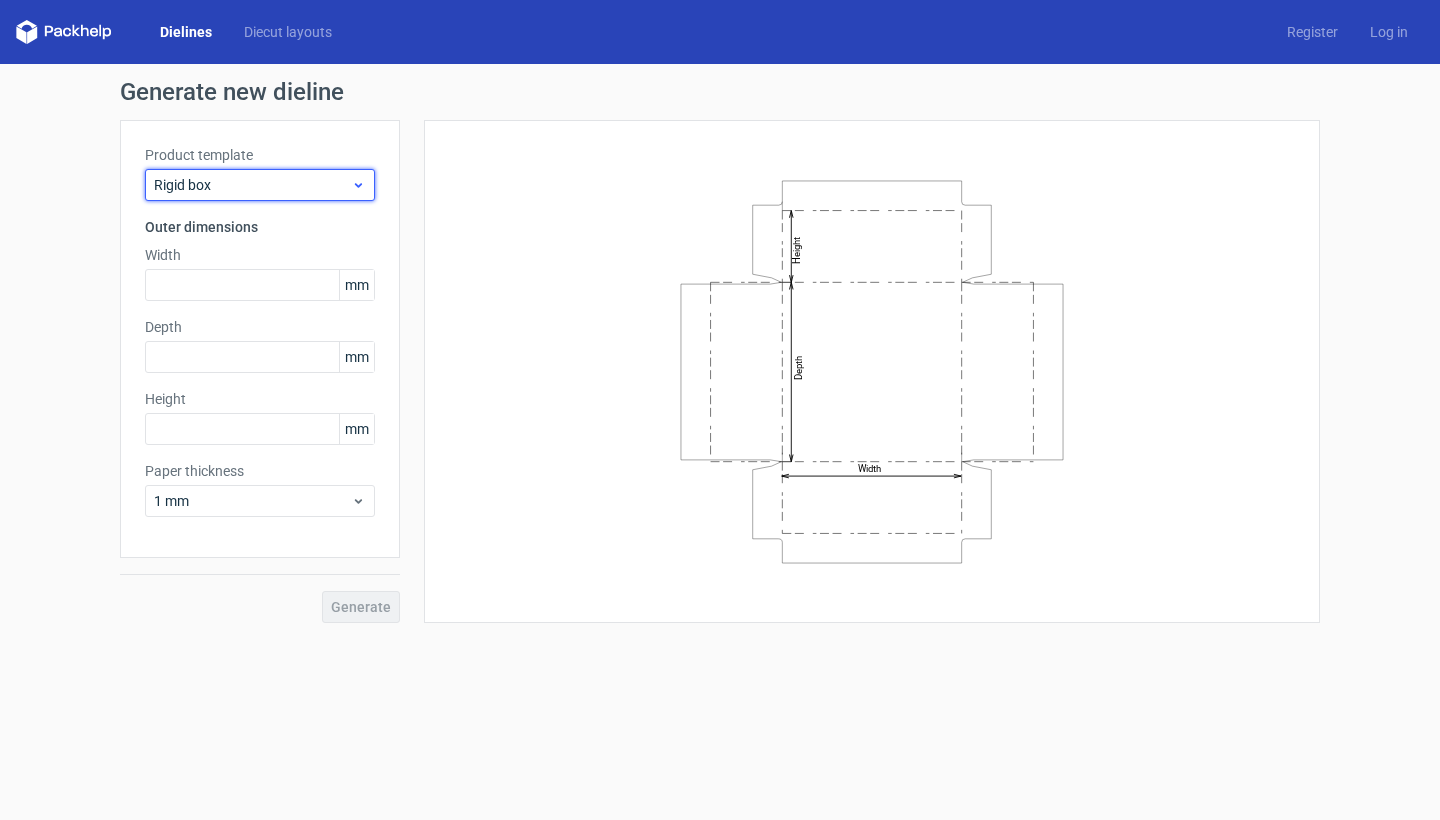 click on "Rigid box" at bounding box center (260, 185) 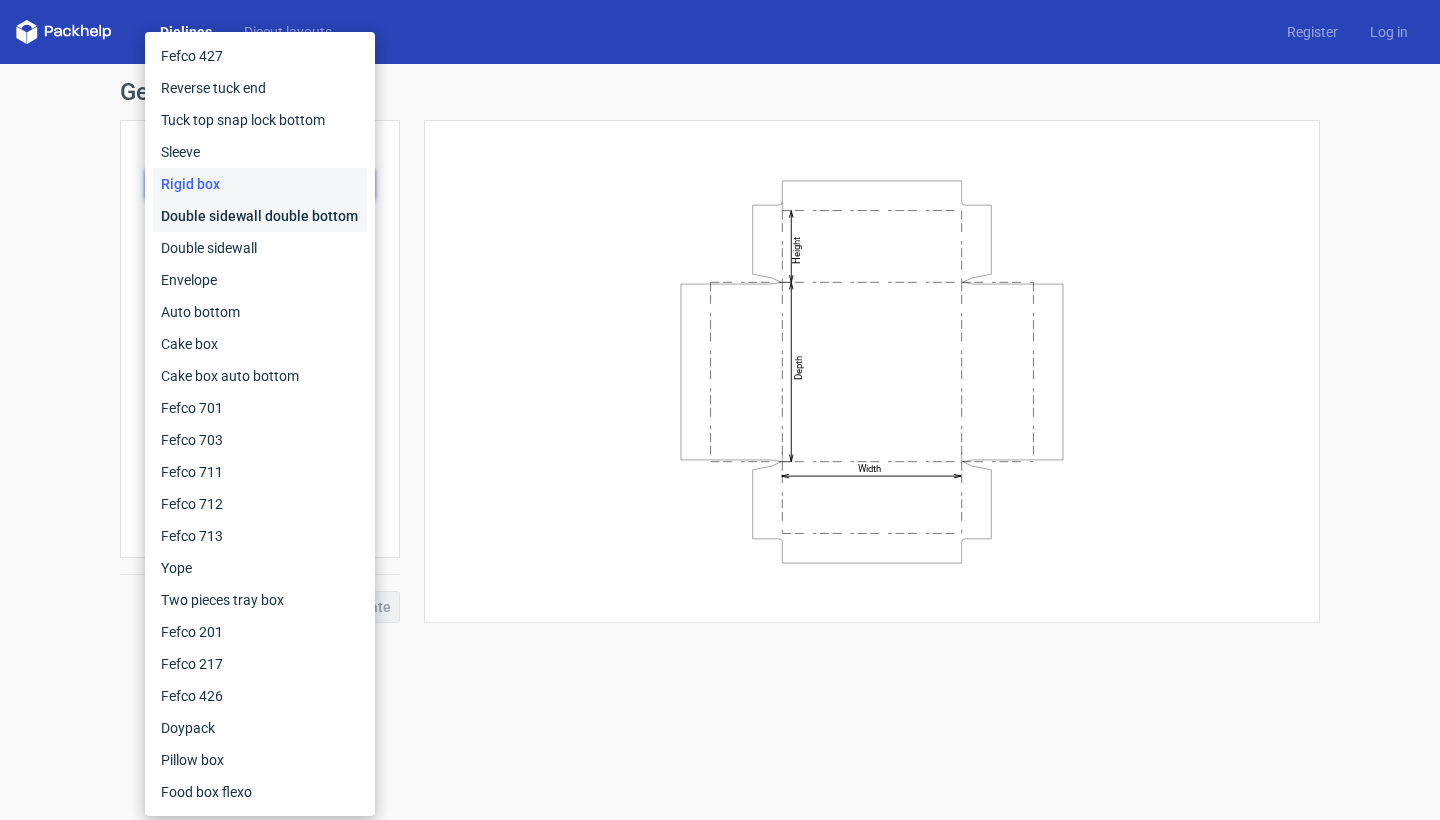click on "Double sidewall double bottom" at bounding box center (260, 216) 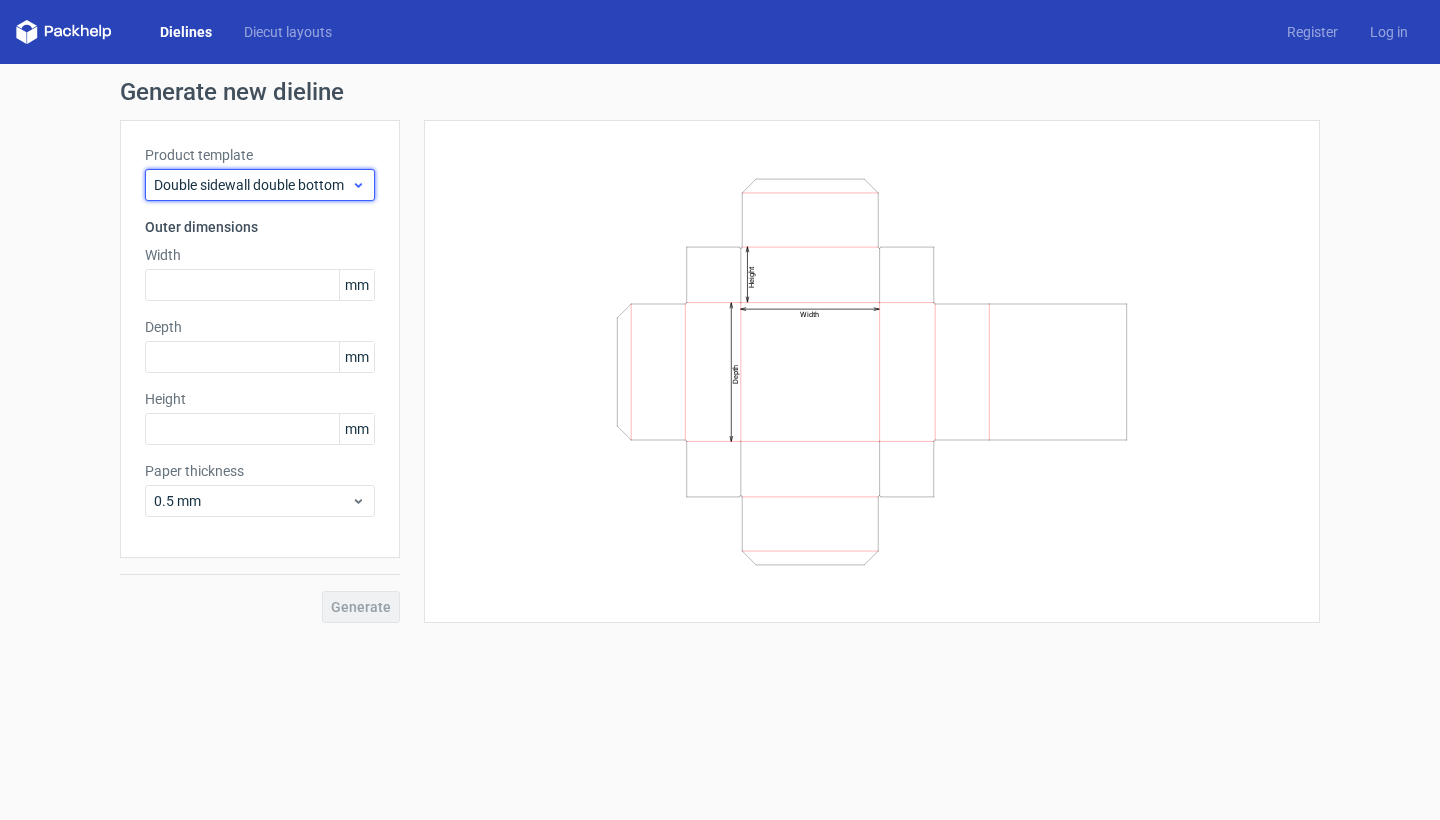 click on "Double sidewall double bottom" at bounding box center (252, 185) 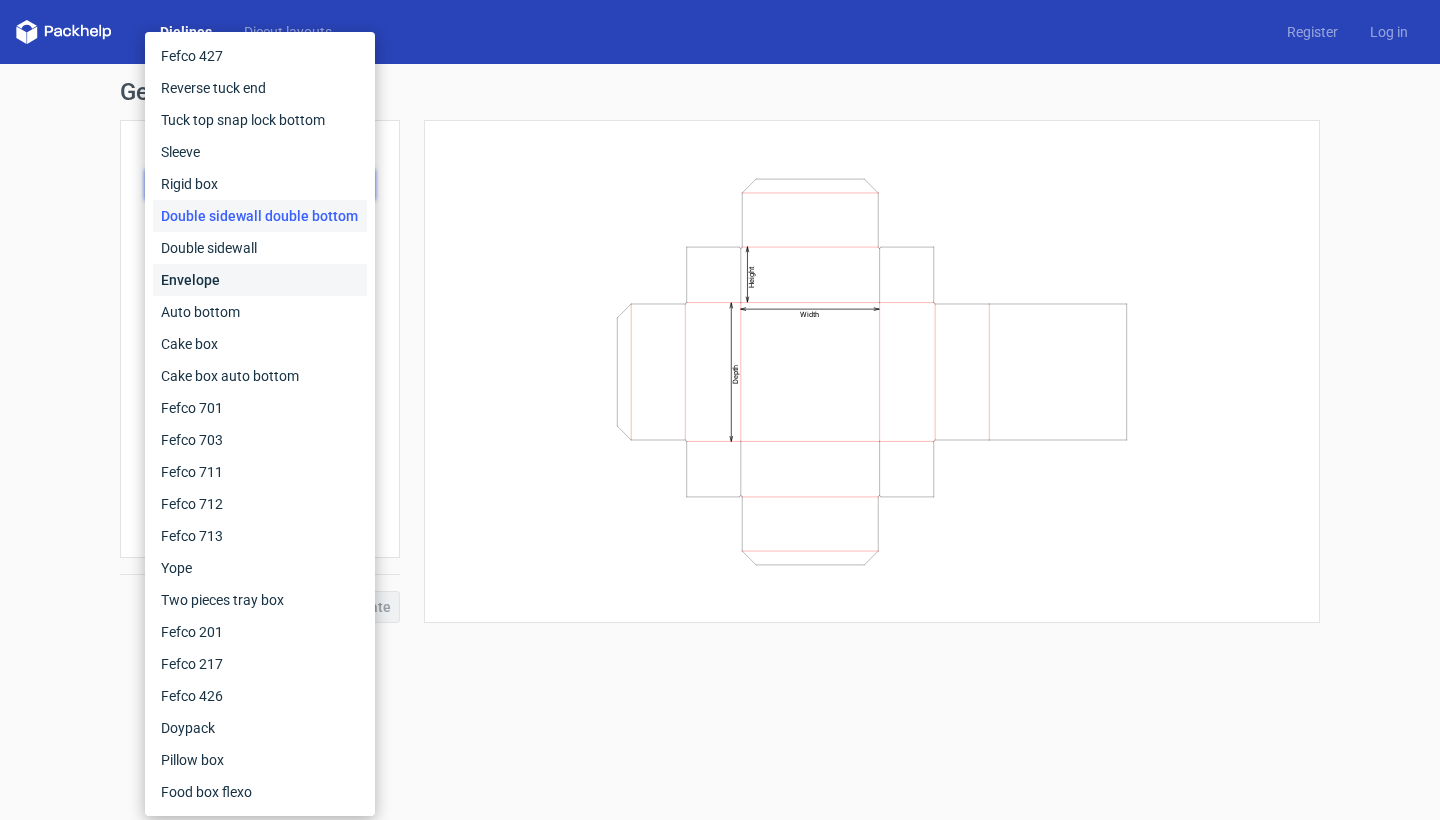 click on "Envelope" at bounding box center (260, 280) 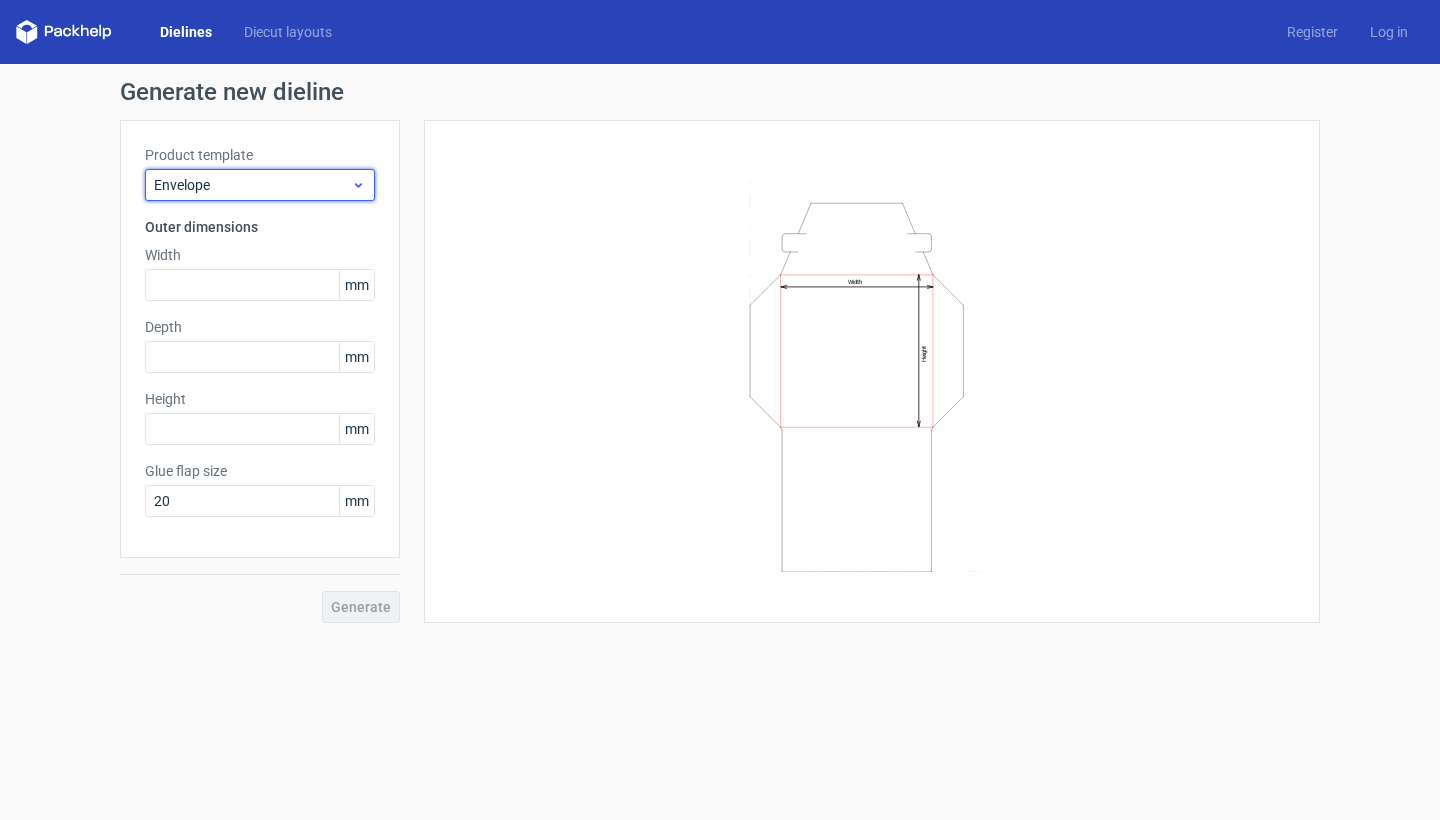 click on "Envelope" at bounding box center (252, 185) 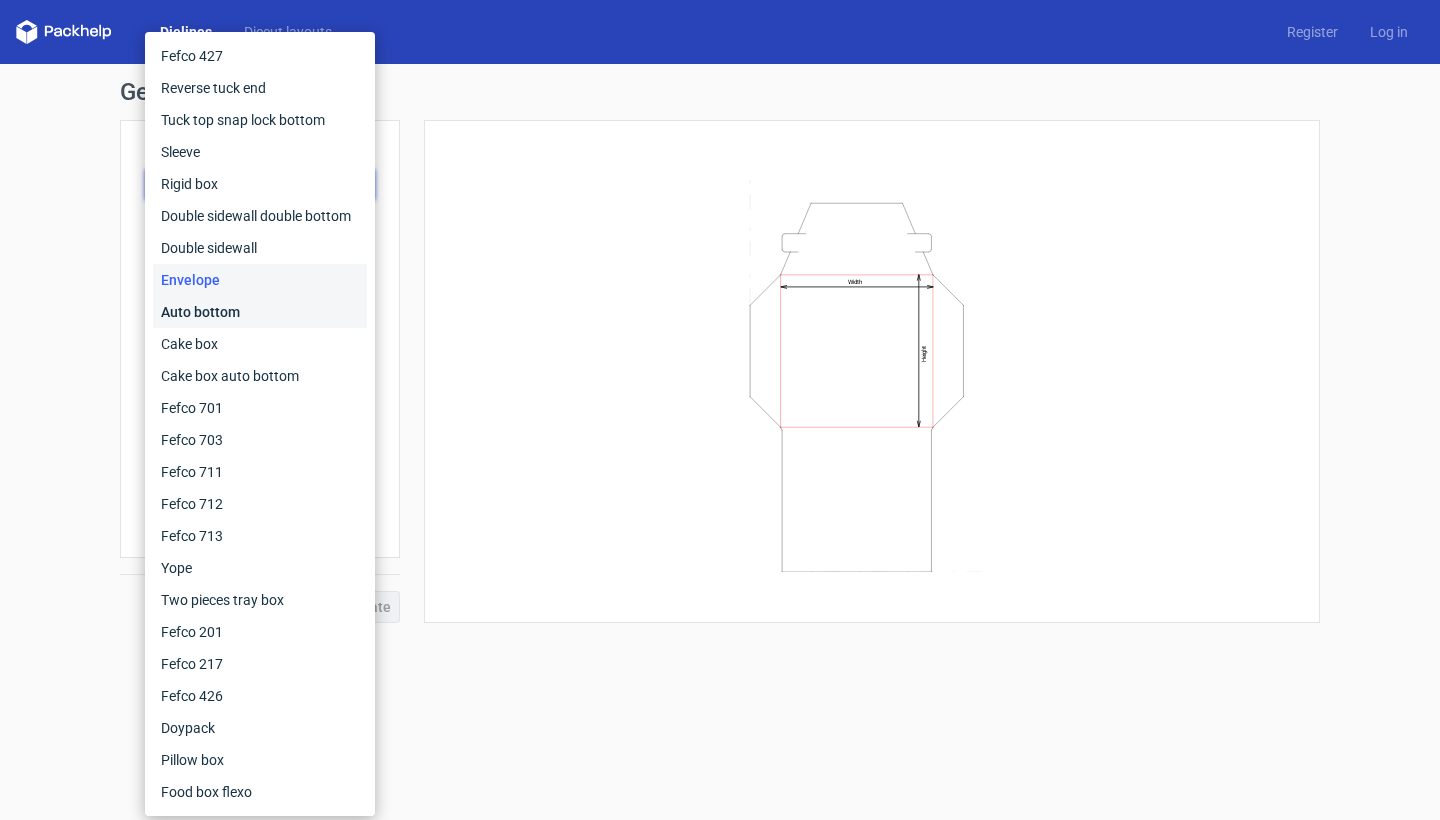 click on "Auto bottom" at bounding box center [260, 312] 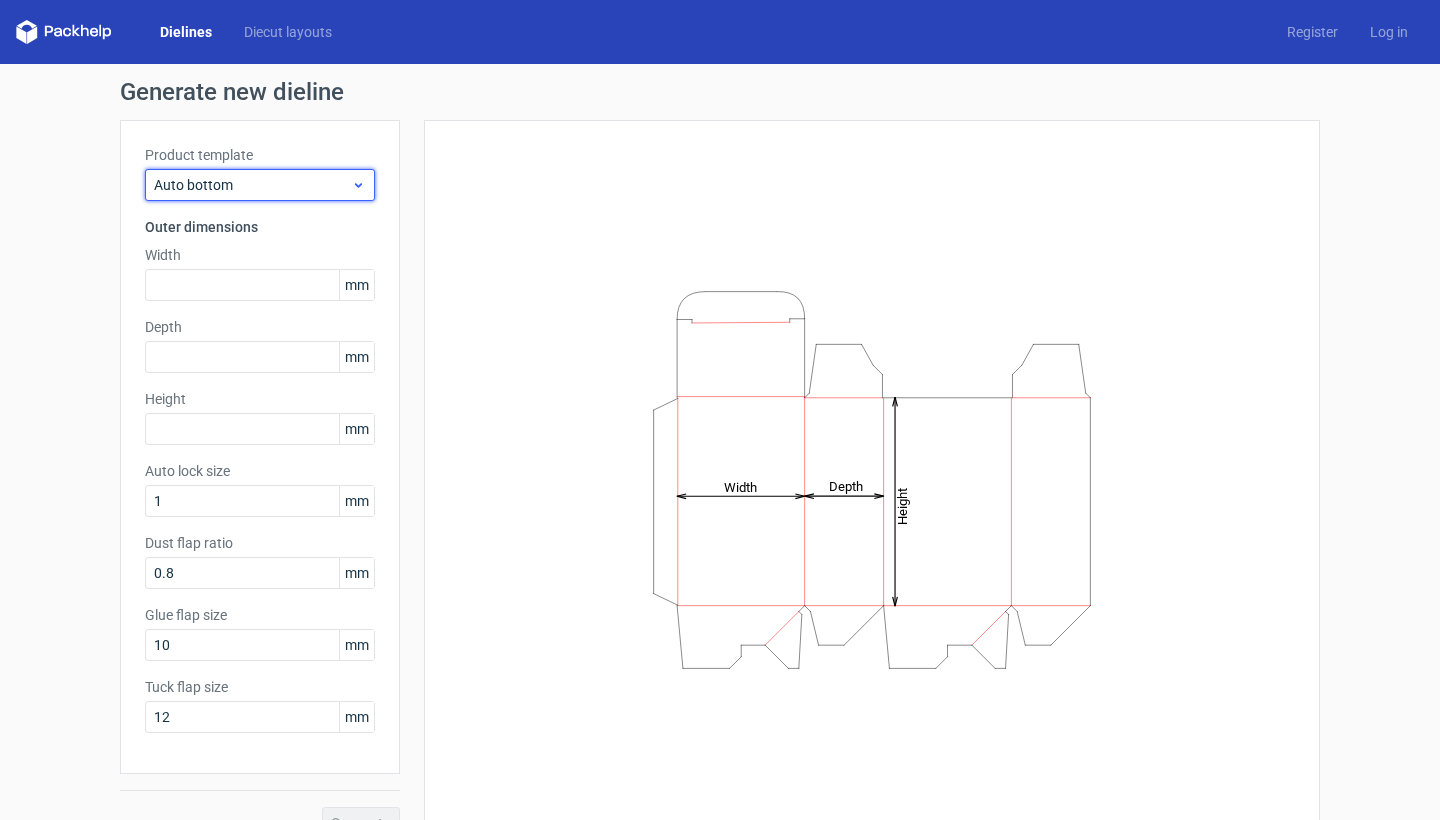 click on "Auto bottom" at bounding box center (260, 185) 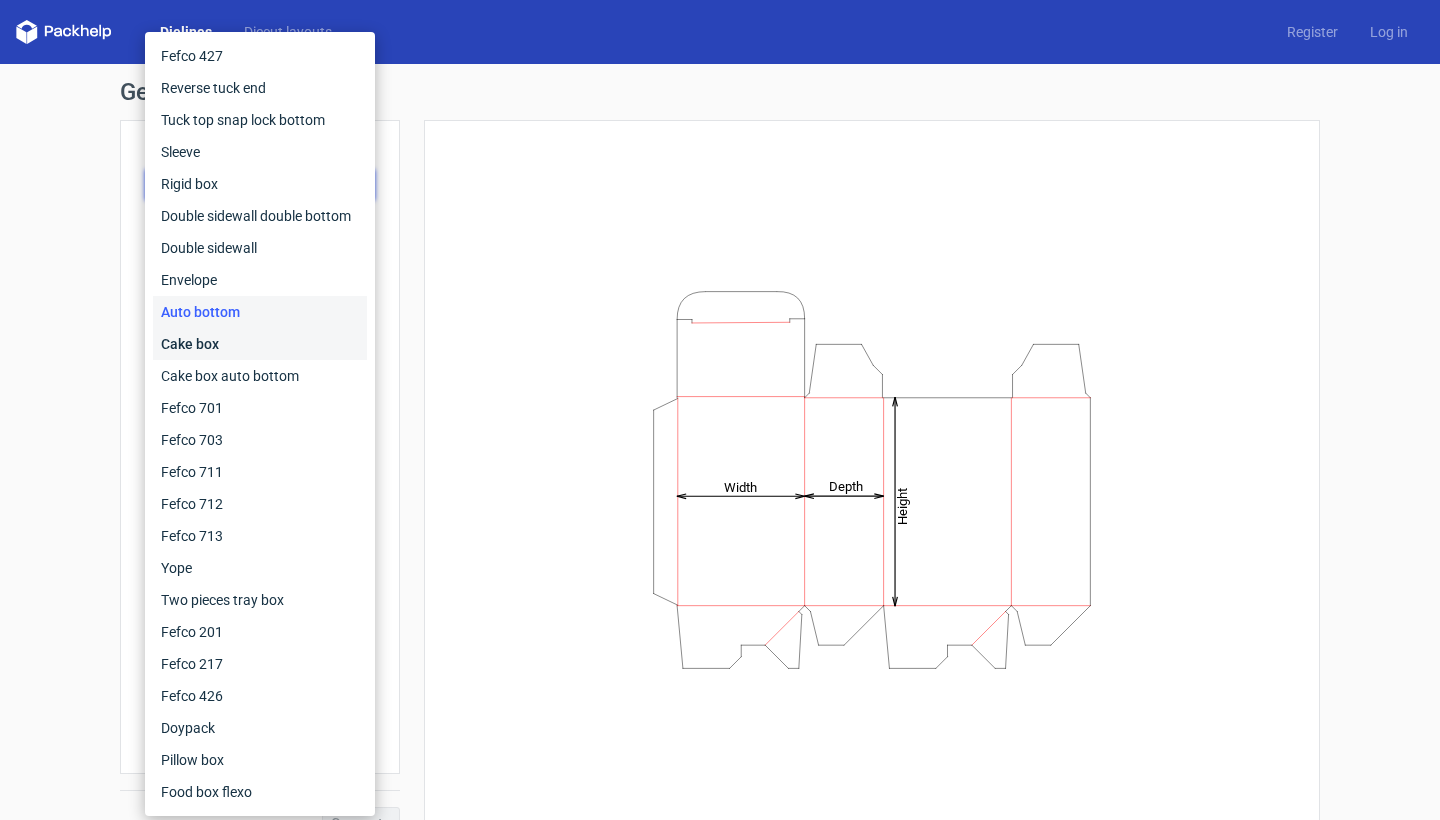 click on "Cake box" at bounding box center [260, 344] 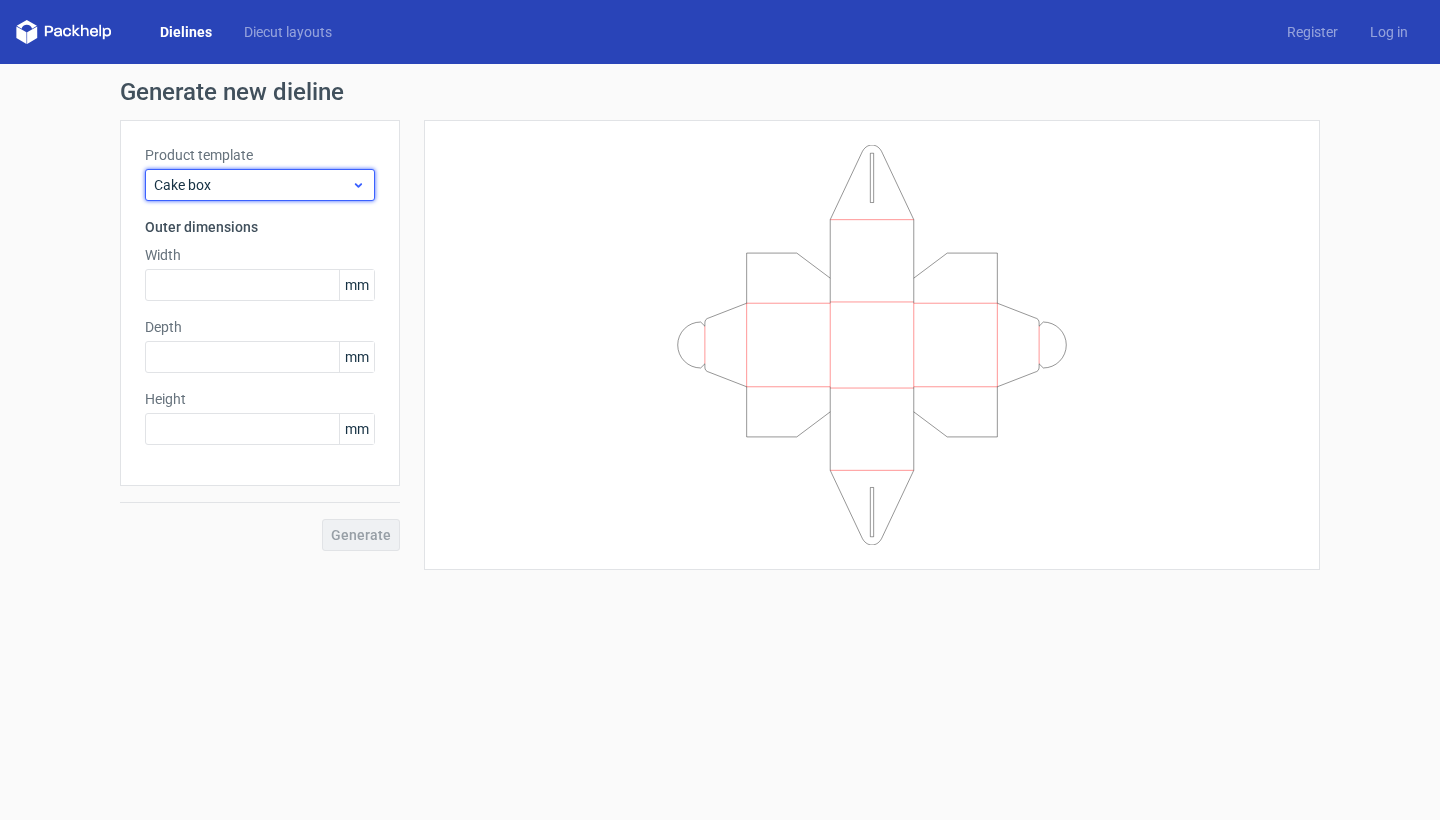 click on "Cake box" at bounding box center (260, 185) 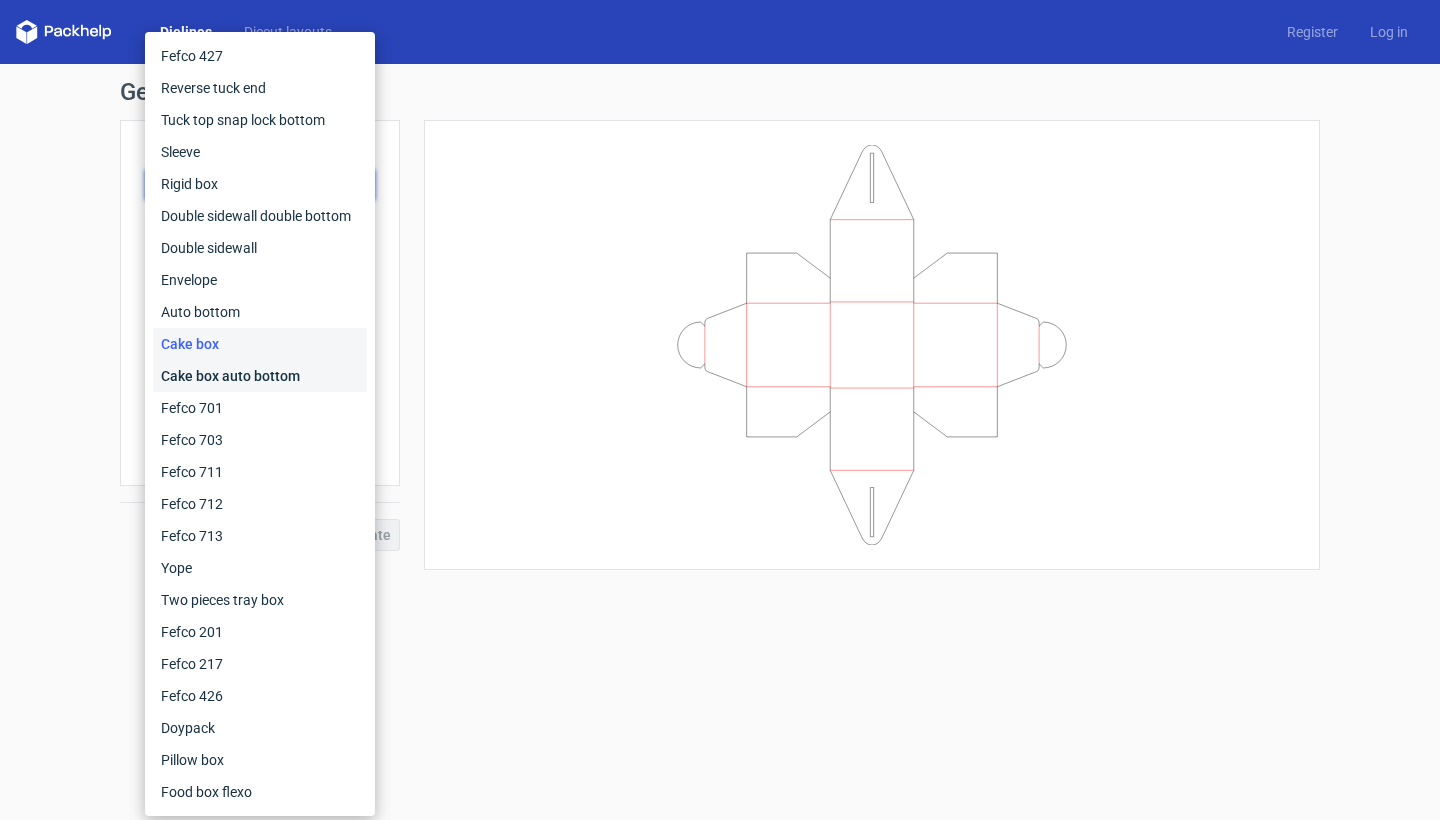click on "Cake box auto bottom" at bounding box center (260, 376) 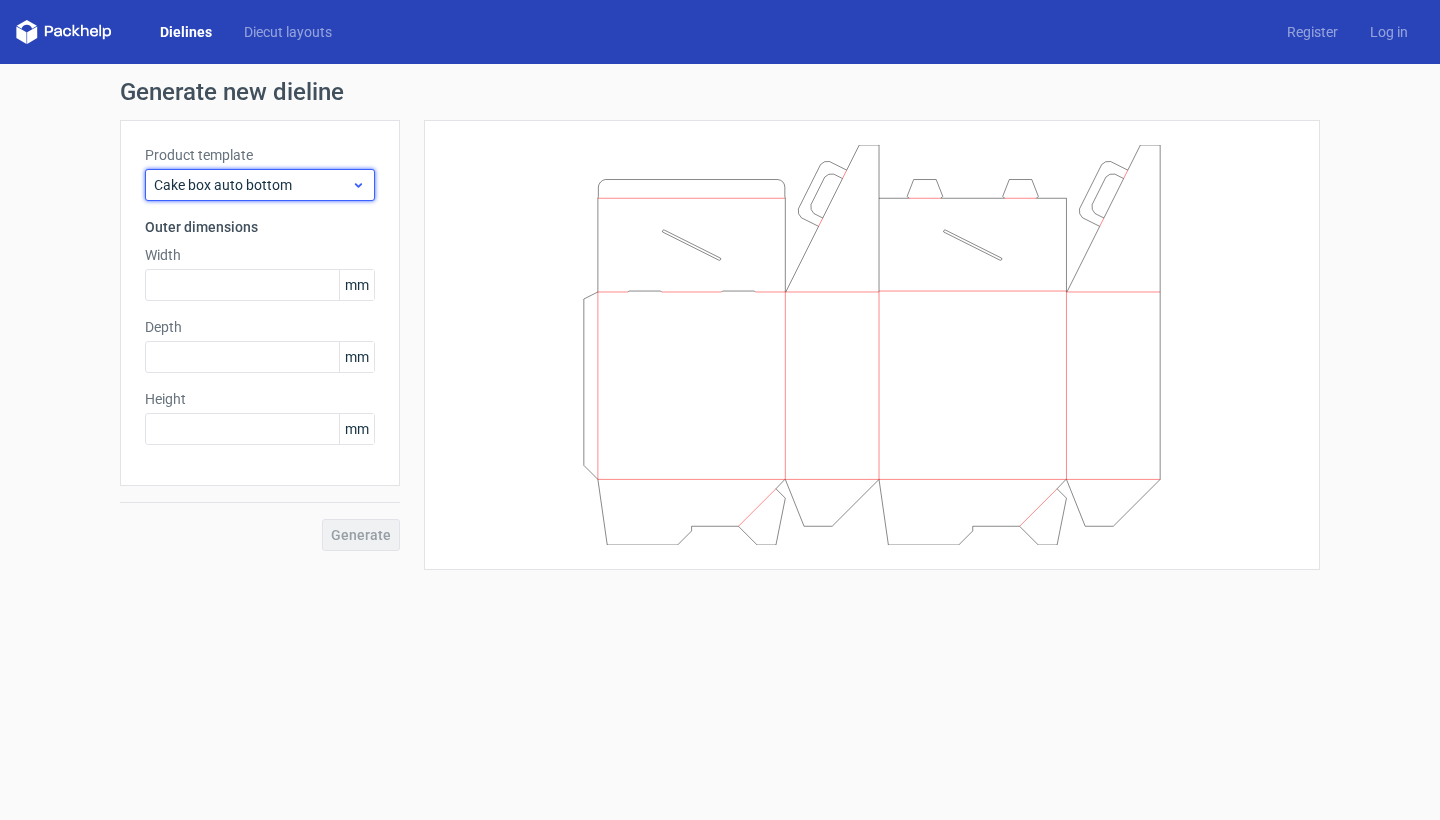 click on "Cake box auto bottom" at bounding box center (260, 185) 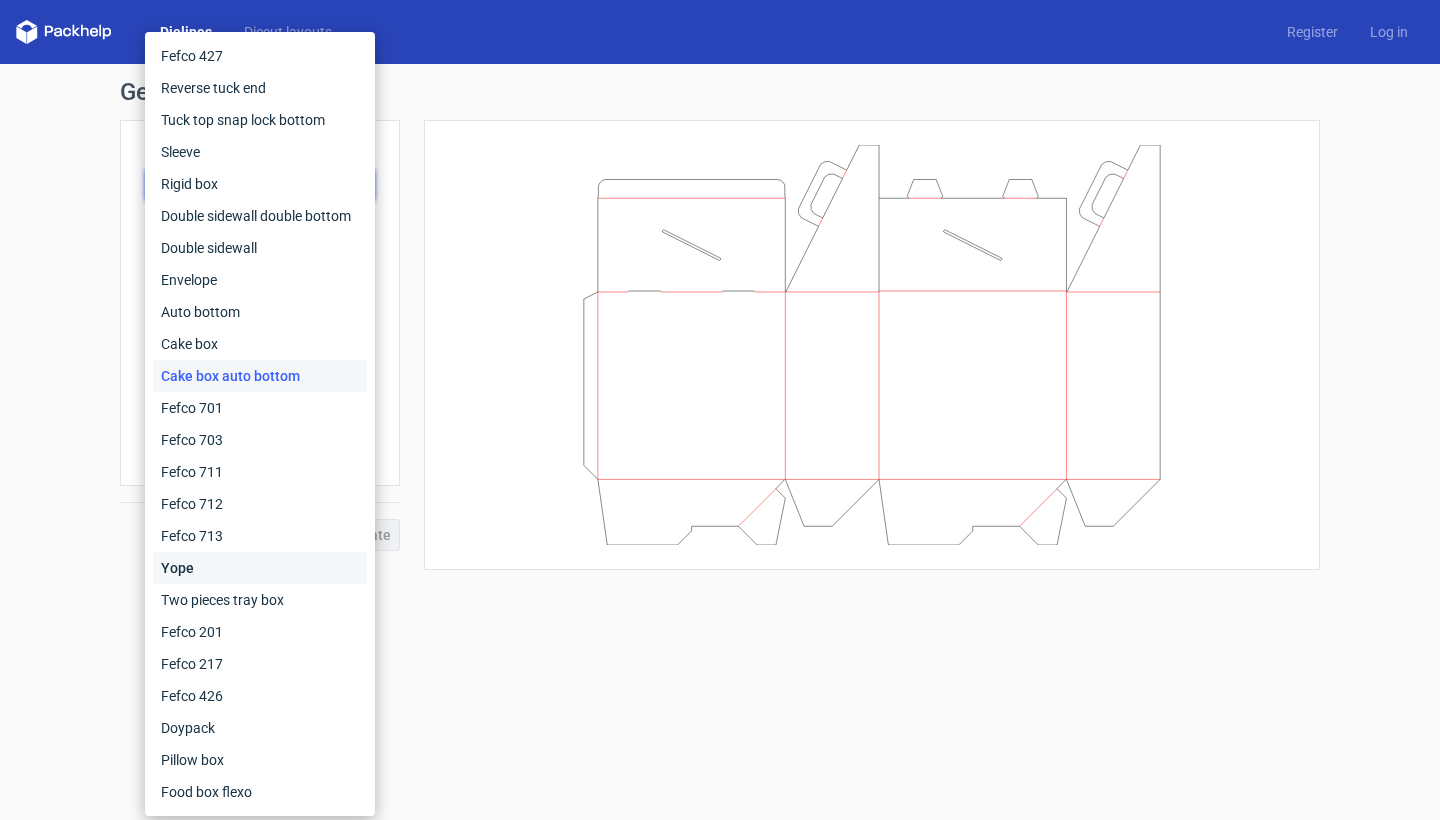 click on "Yope" at bounding box center (260, 568) 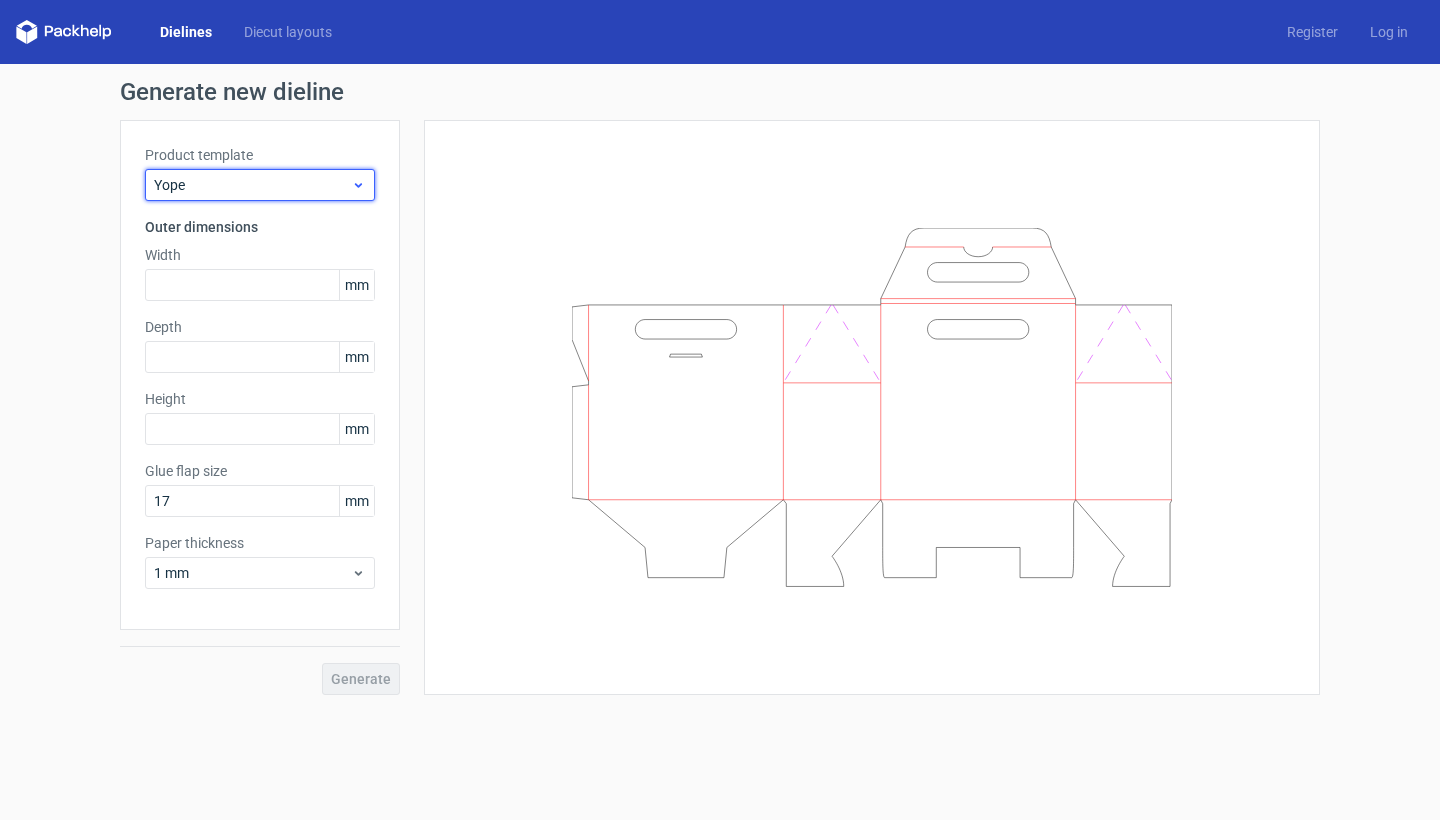 click on "Yope" at bounding box center [252, 185] 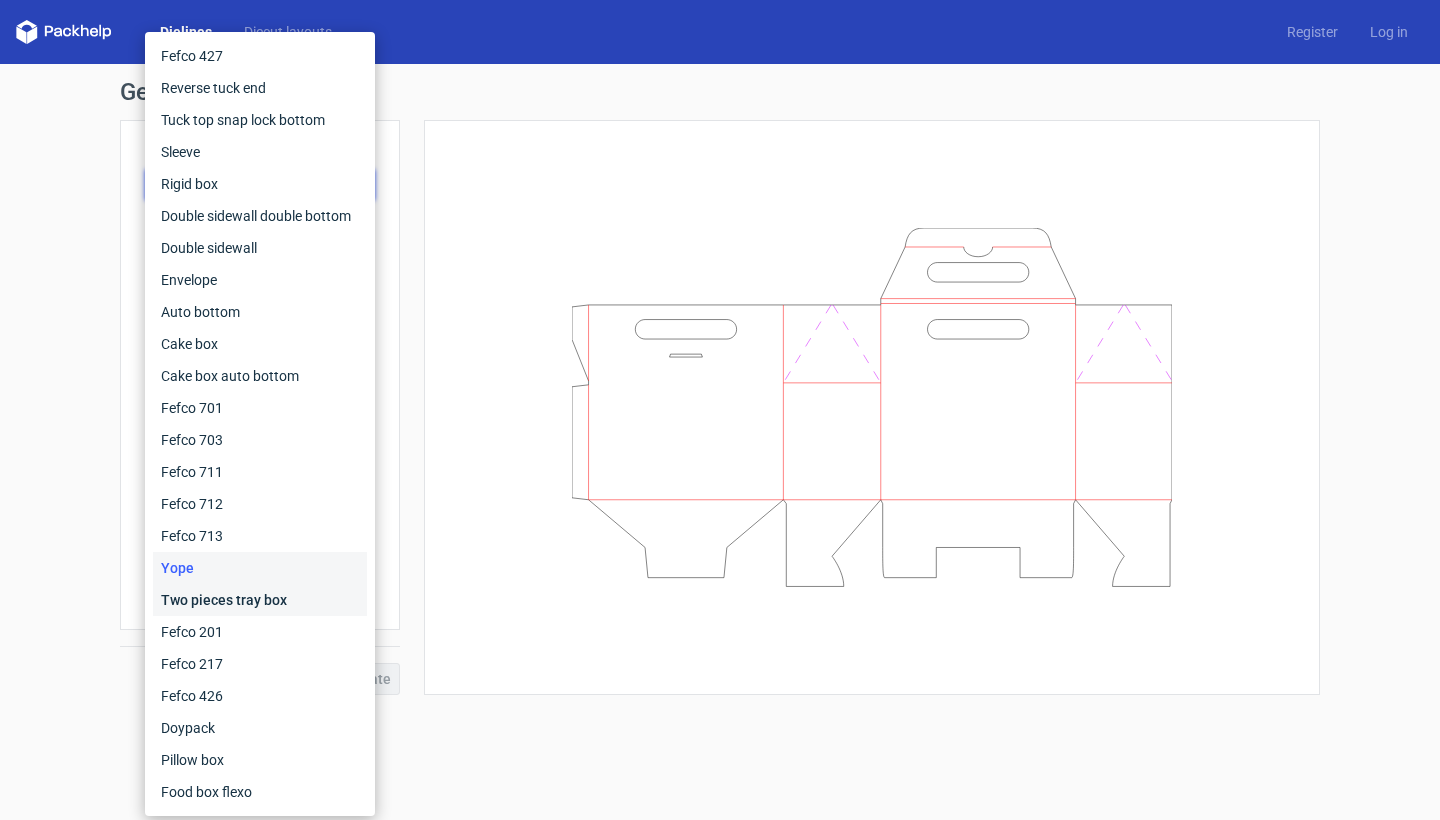 click on "Two pieces tray box" at bounding box center (260, 600) 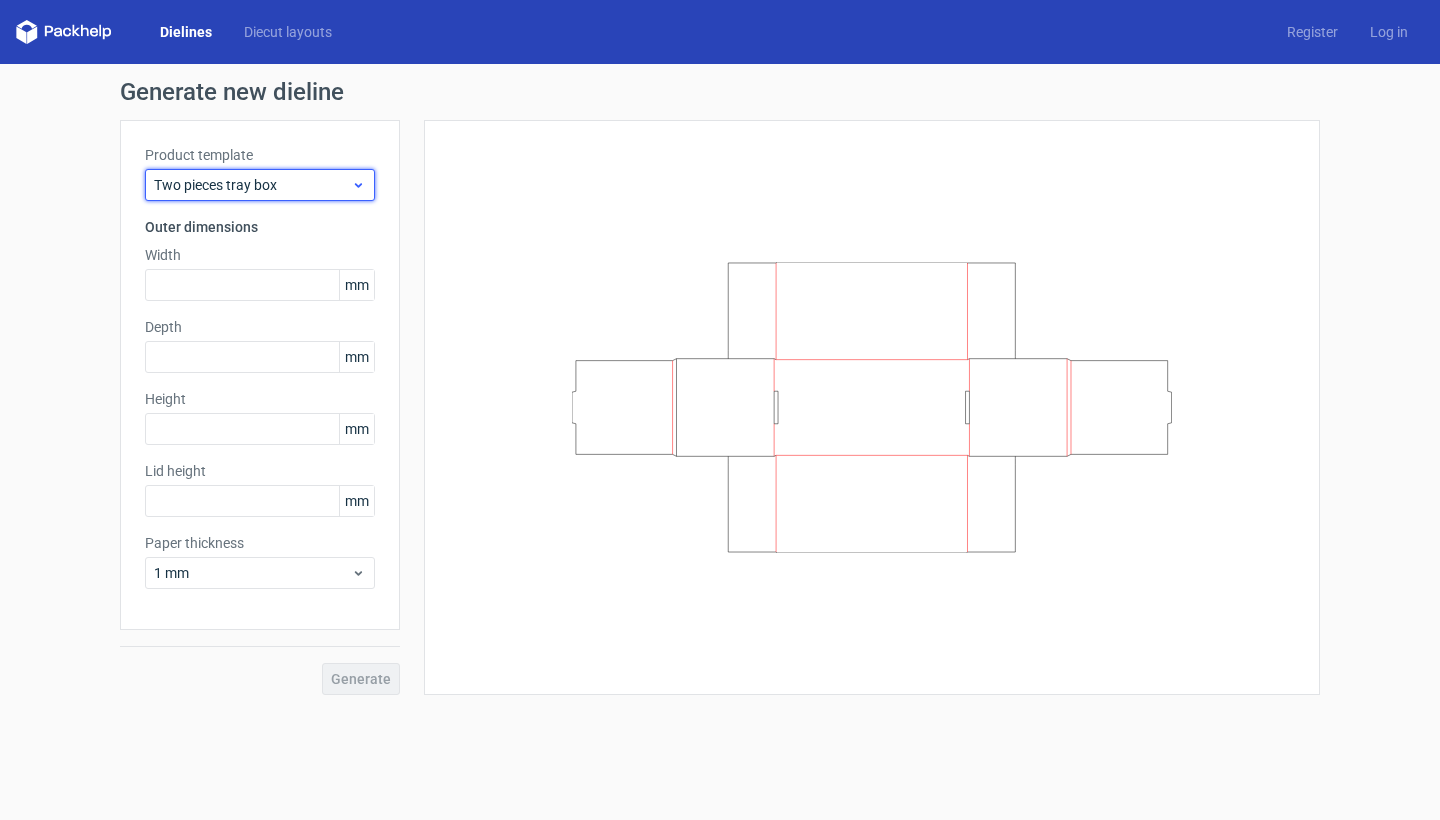 click on "Two pieces tray box" at bounding box center (260, 185) 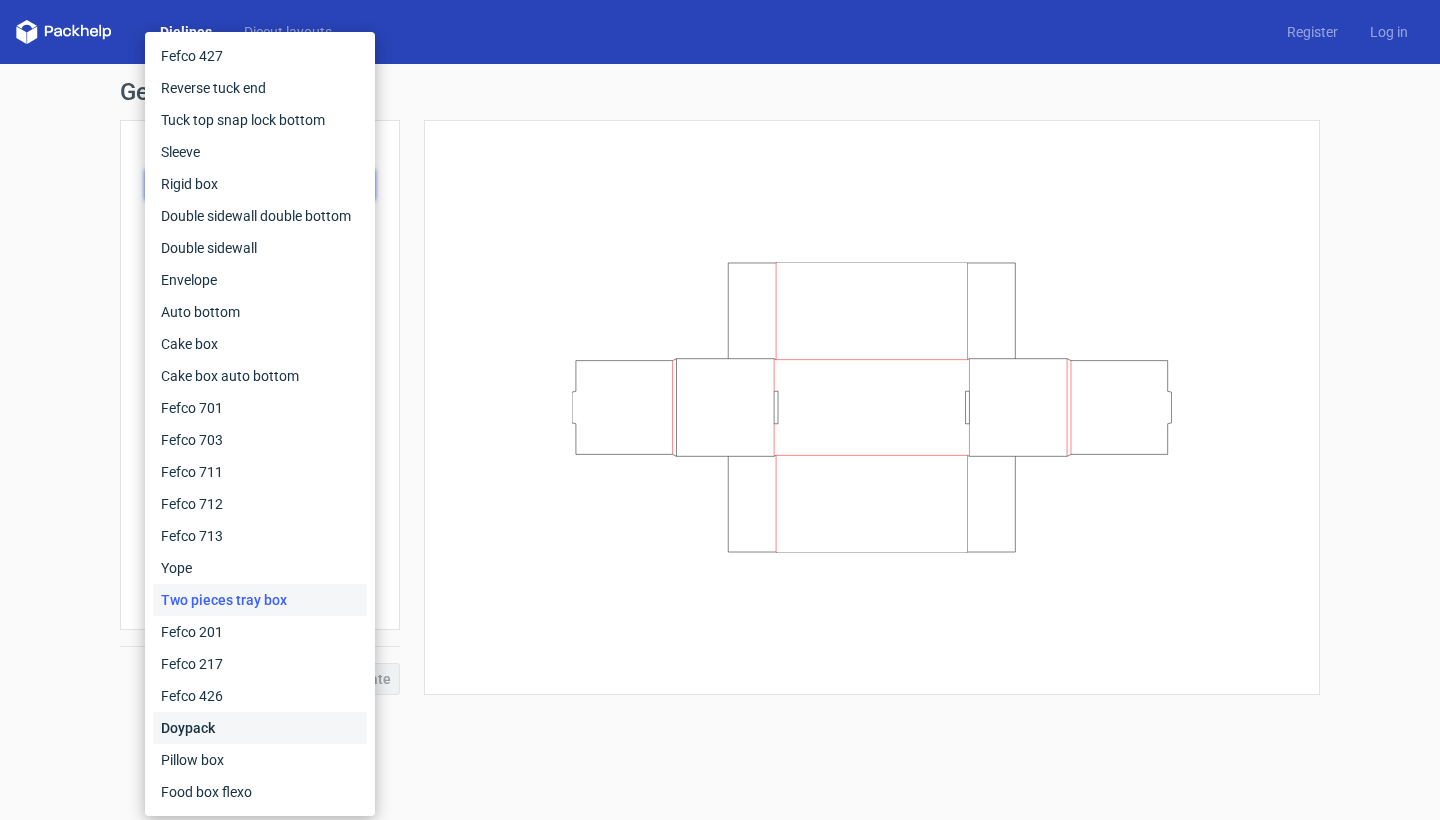 click on "Doypack" at bounding box center (260, 728) 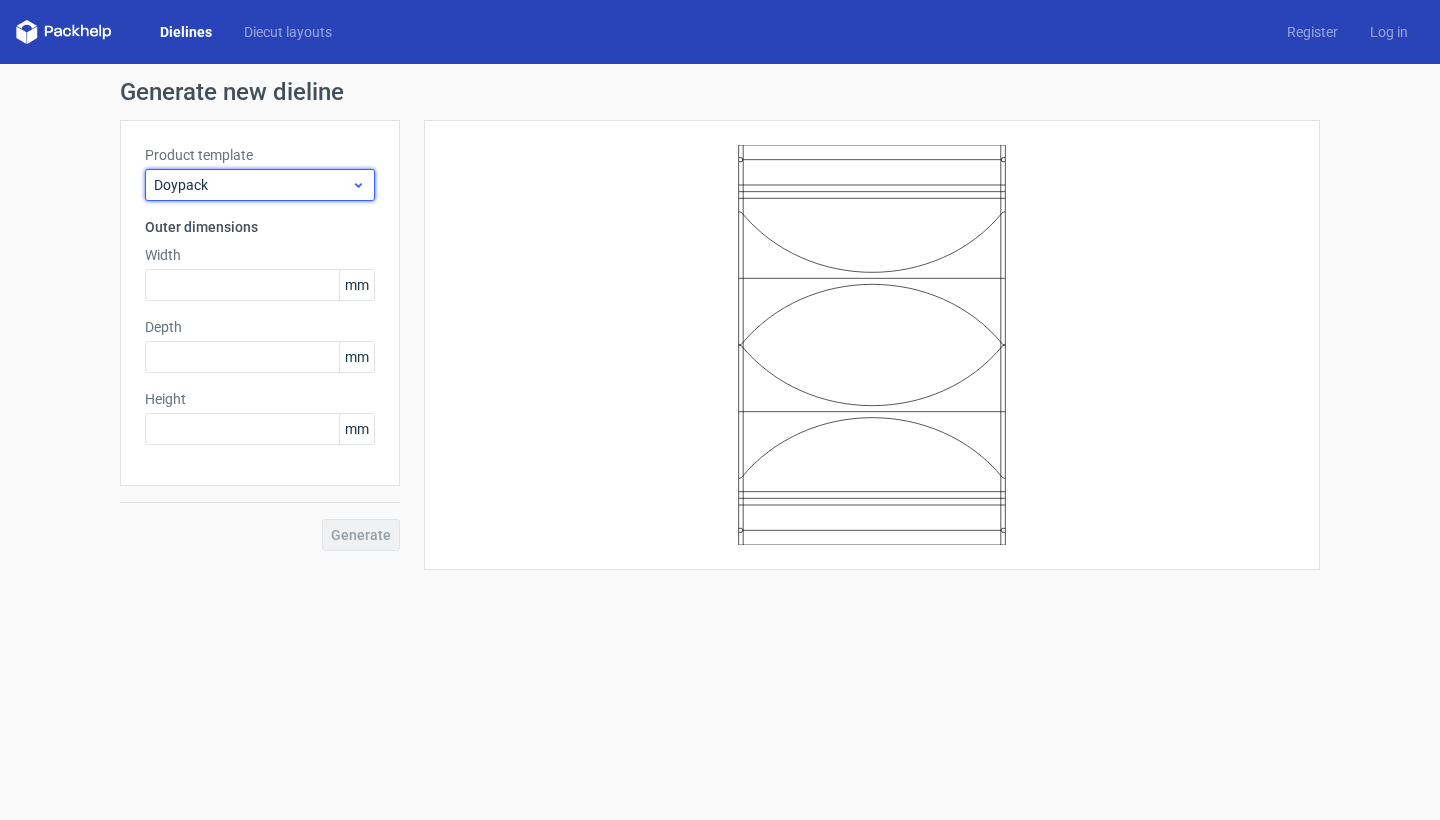 click on "Doypack" at bounding box center (252, 185) 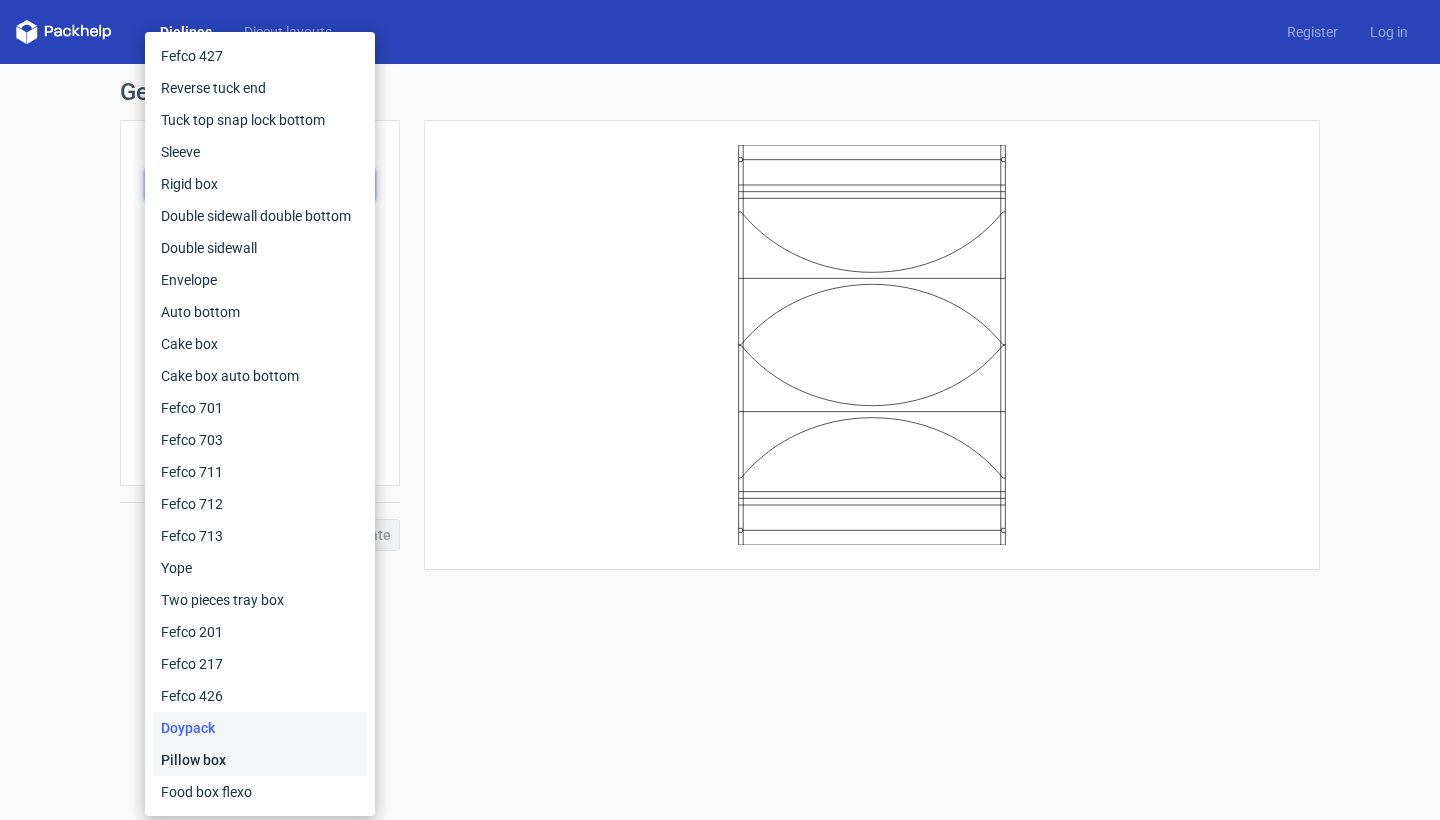click on "Pillow box" at bounding box center (260, 760) 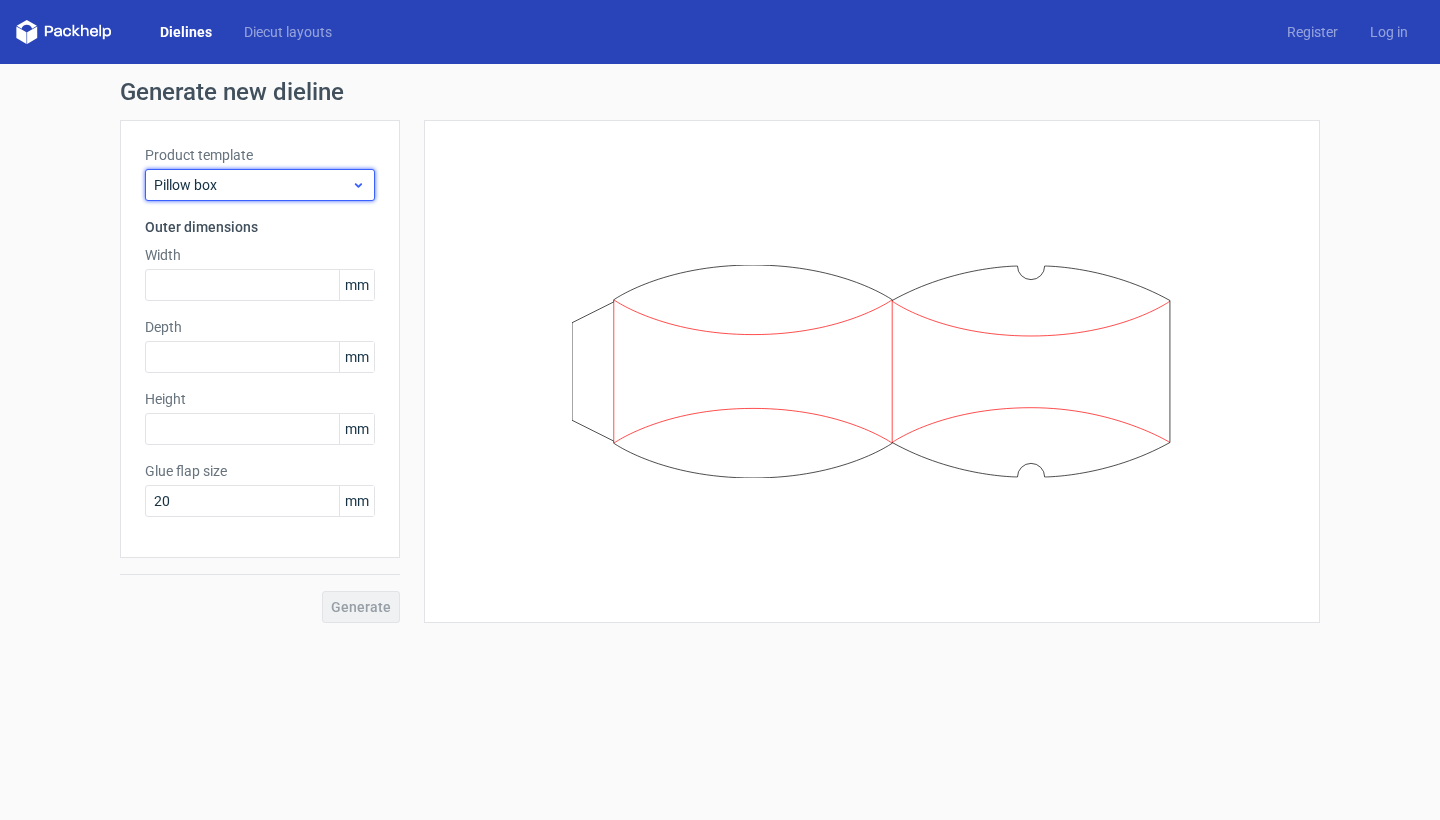 click on "Pillow box" at bounding box center [252, 185] 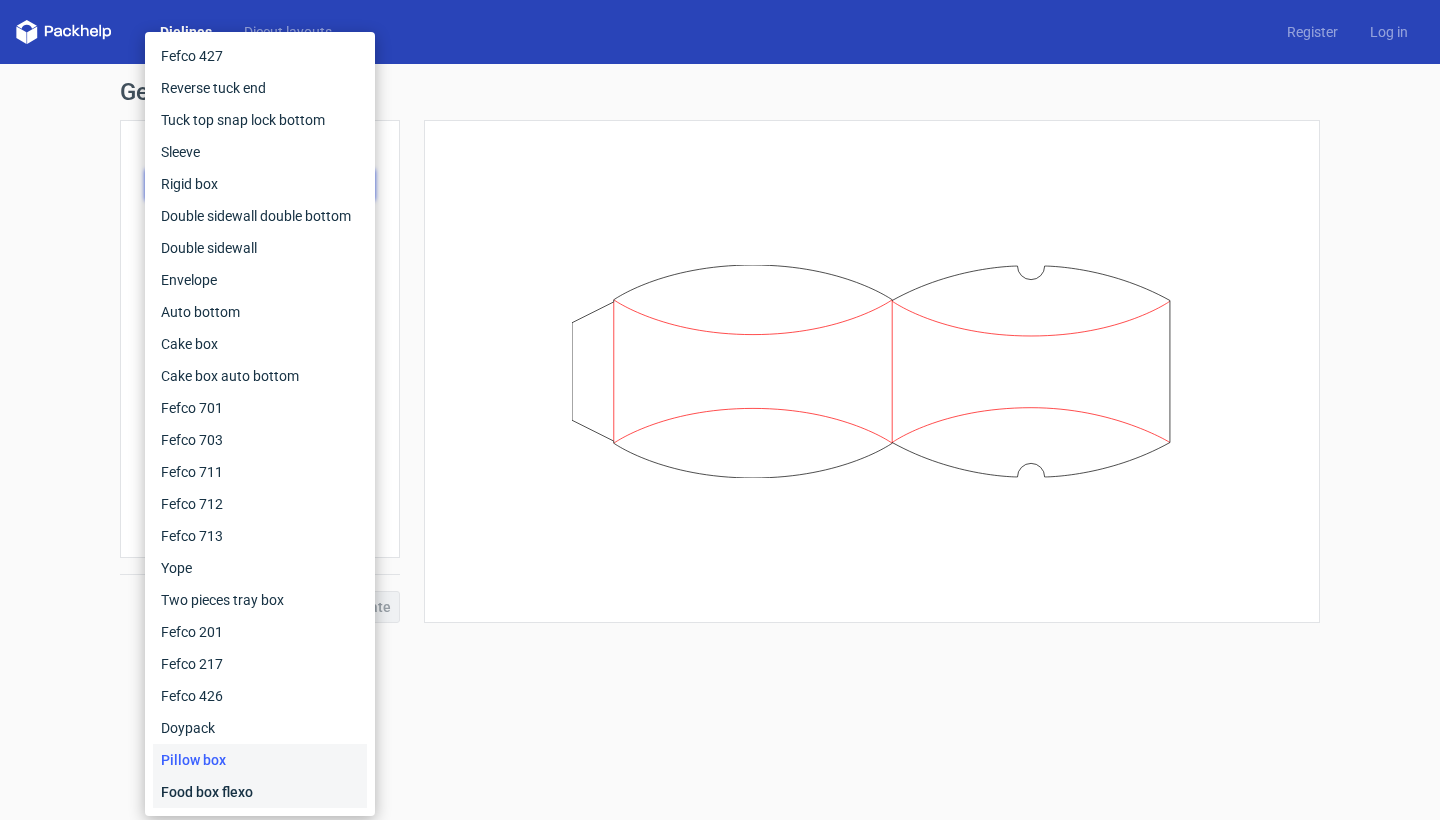 click on "Food box flexo" at bounding box center [260, 792] 